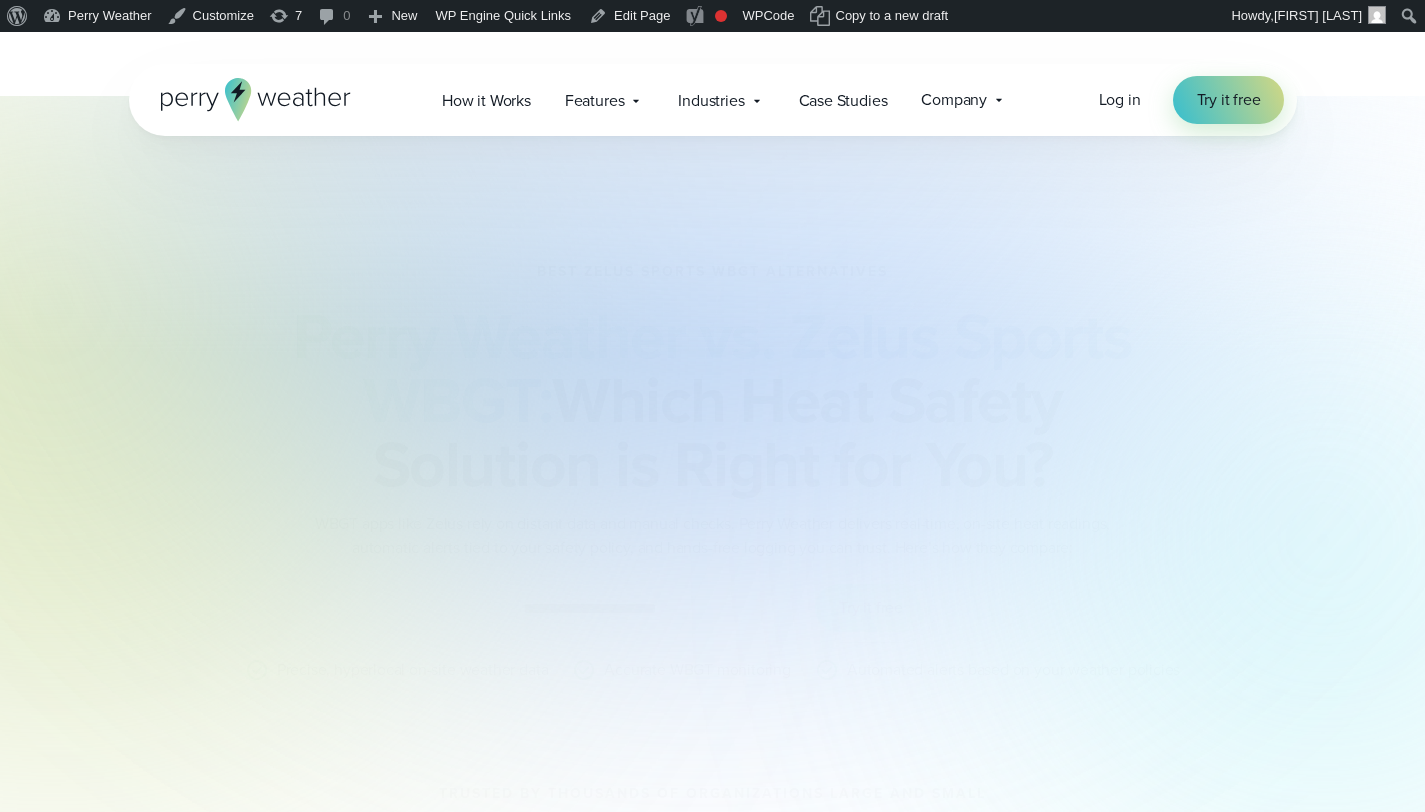 scroll, scrollTop: 2641, scrollLeft: 0, axis: vertical 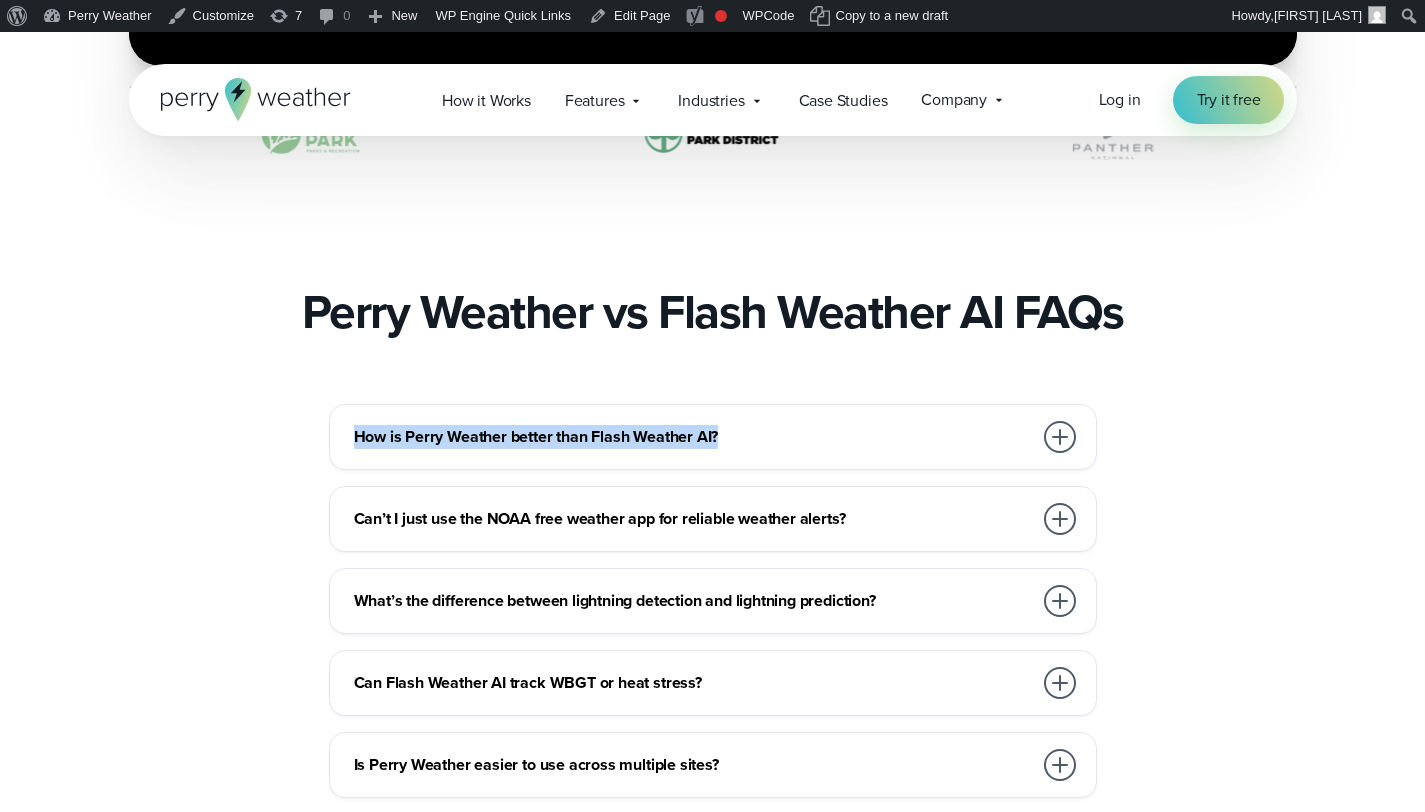 drag, startPoint x: 343, startPoint y: 432, endPoint x: 859, endPoint y: 433, distance: 516.001 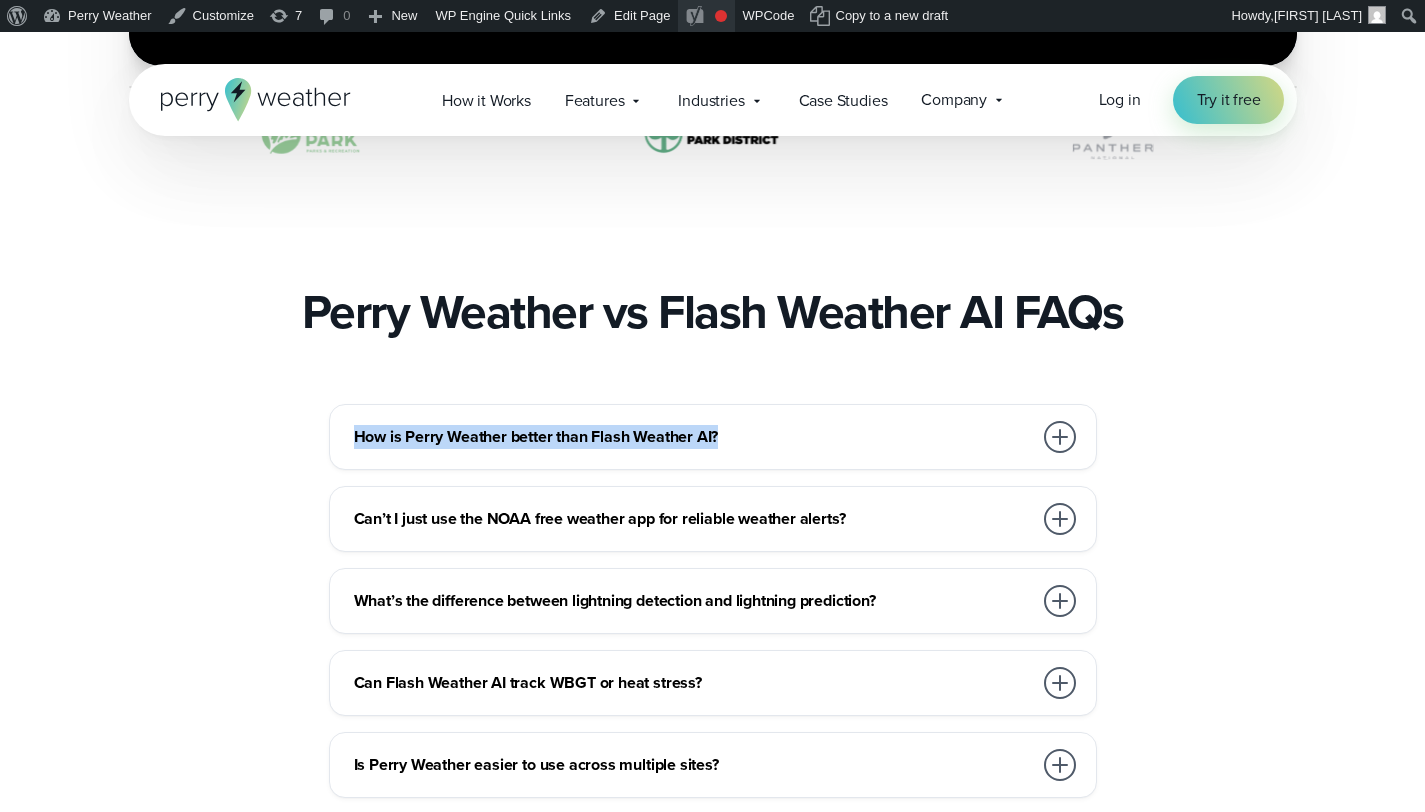 copy on "How is Perry Weather better than Flash Weather AI?" 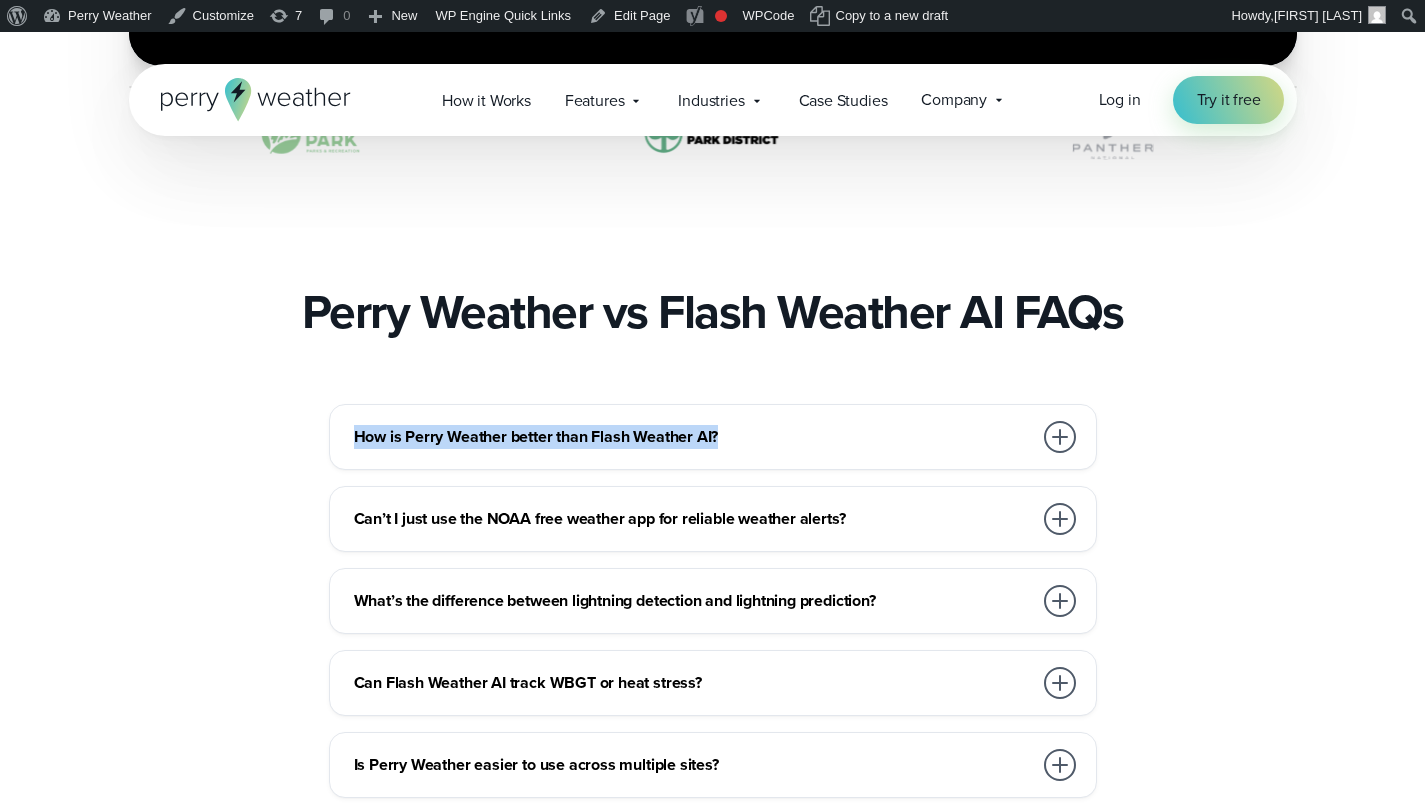 scroll, scrollTop: 6005, scrollLeft: 0, axis: vertical 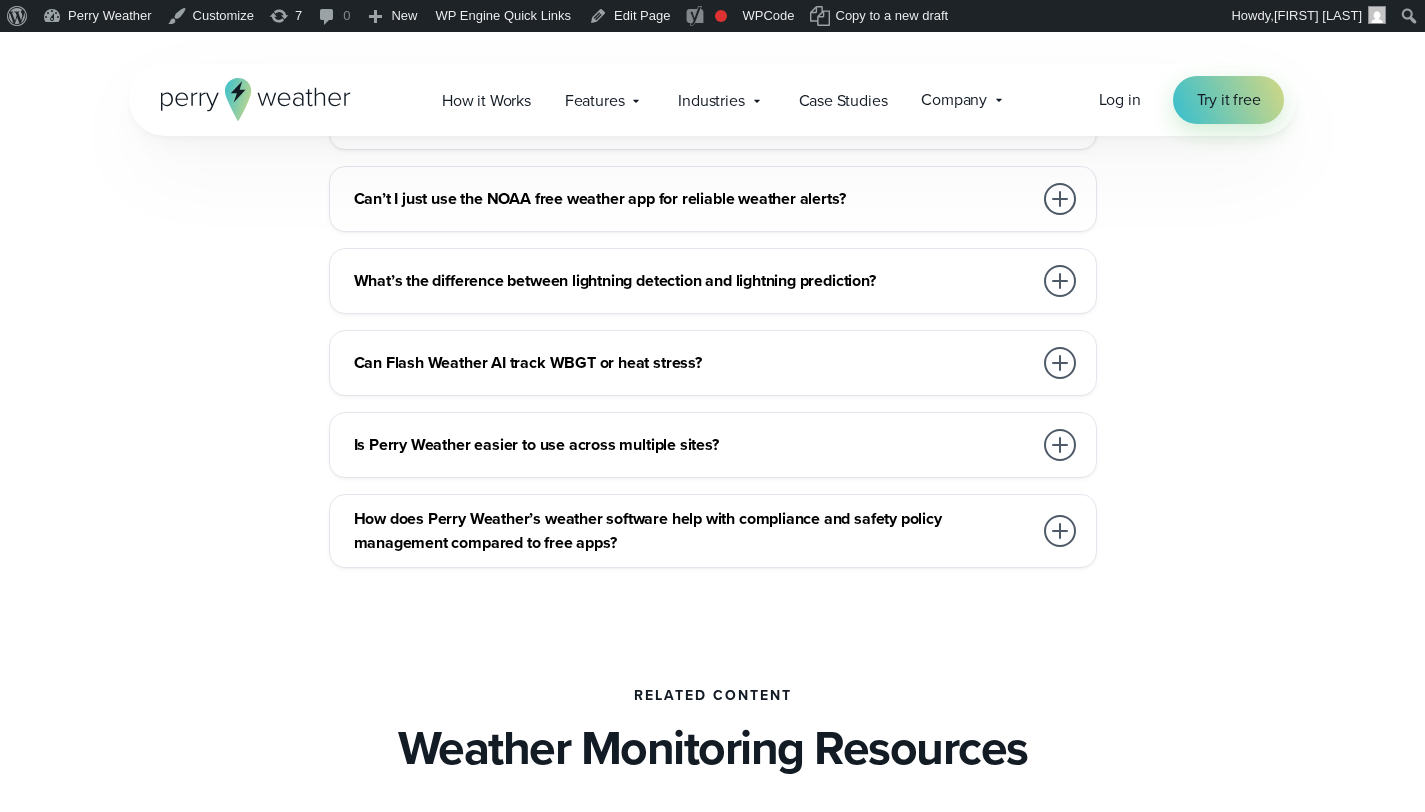 click at bounding box center [1060, 531] 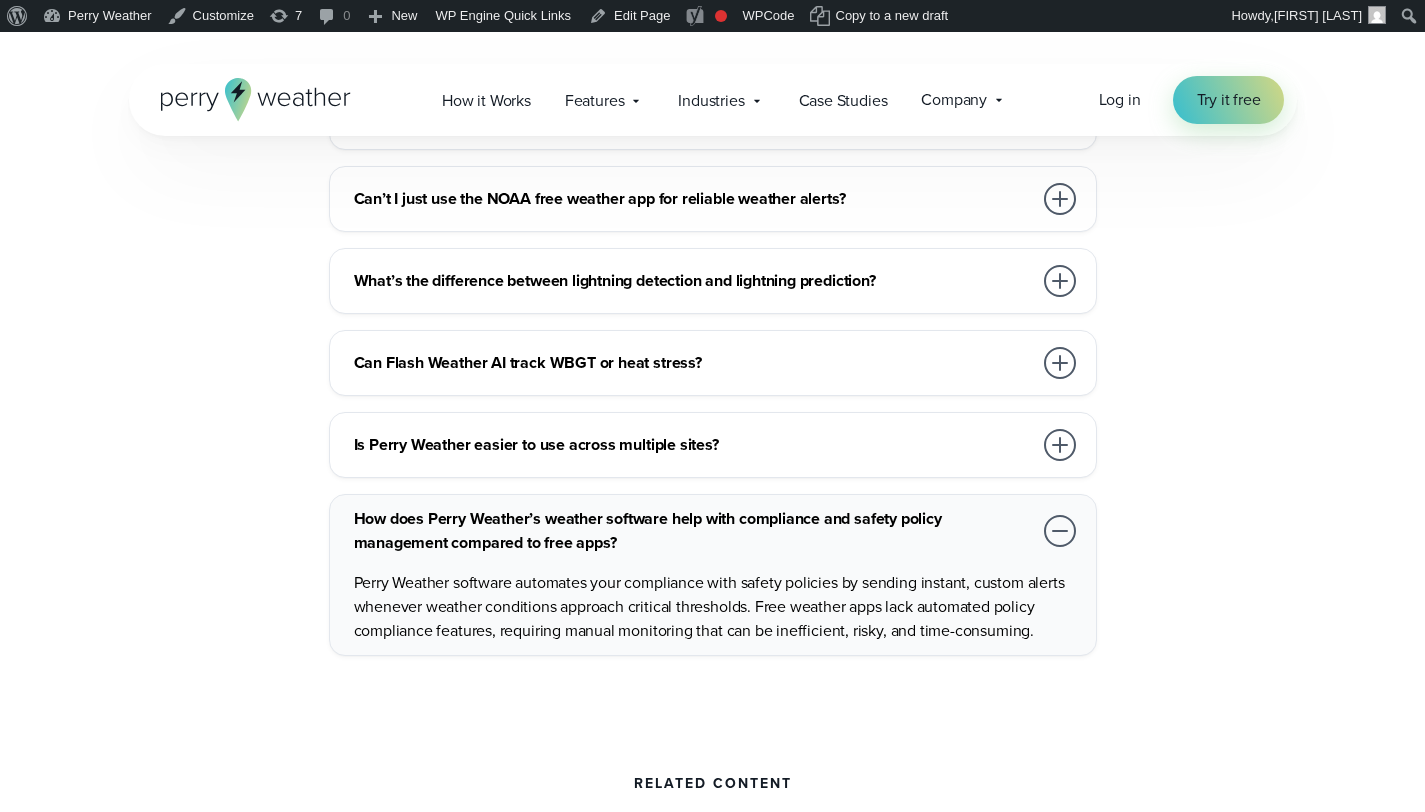 click at bounding box center (1060, 445) 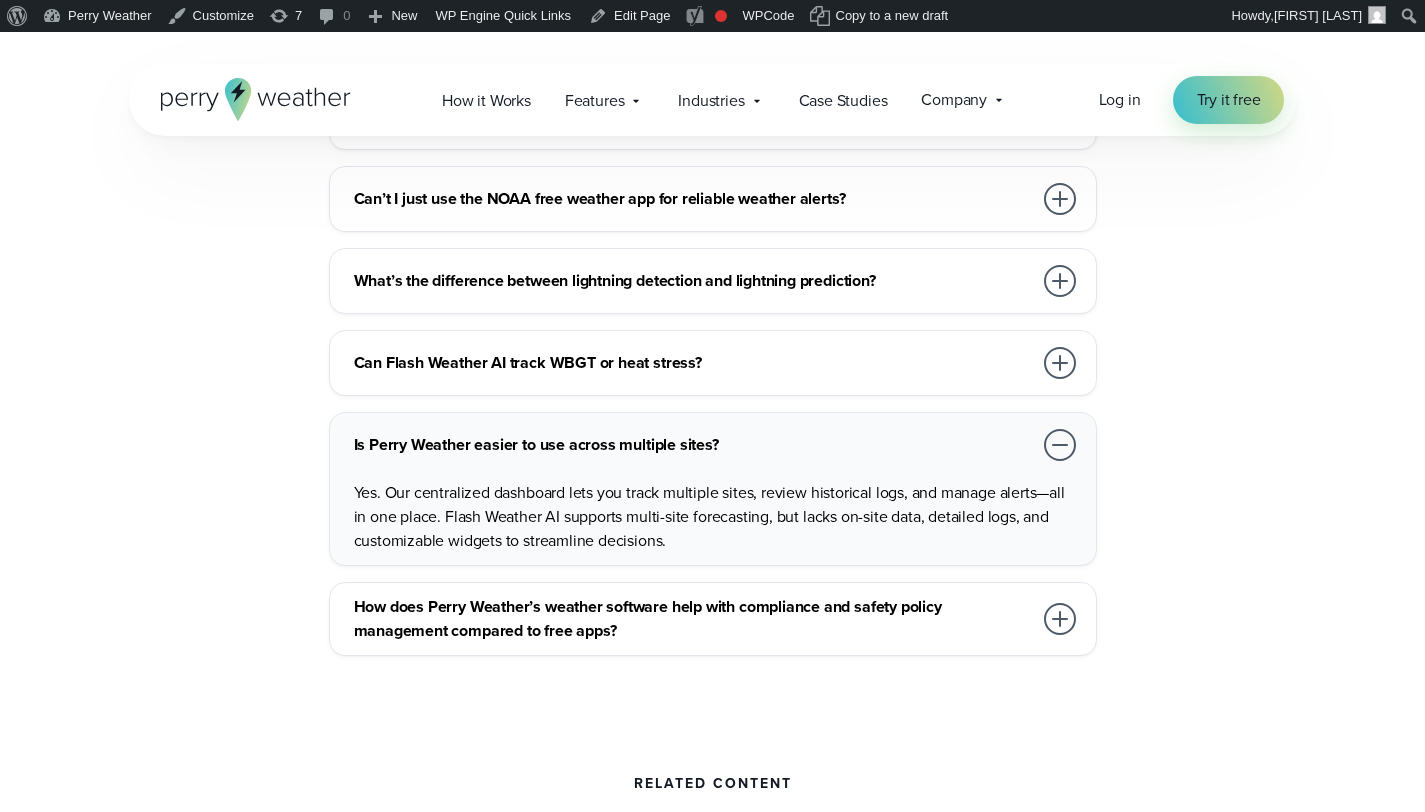 click at bounding box center (1060, 363) 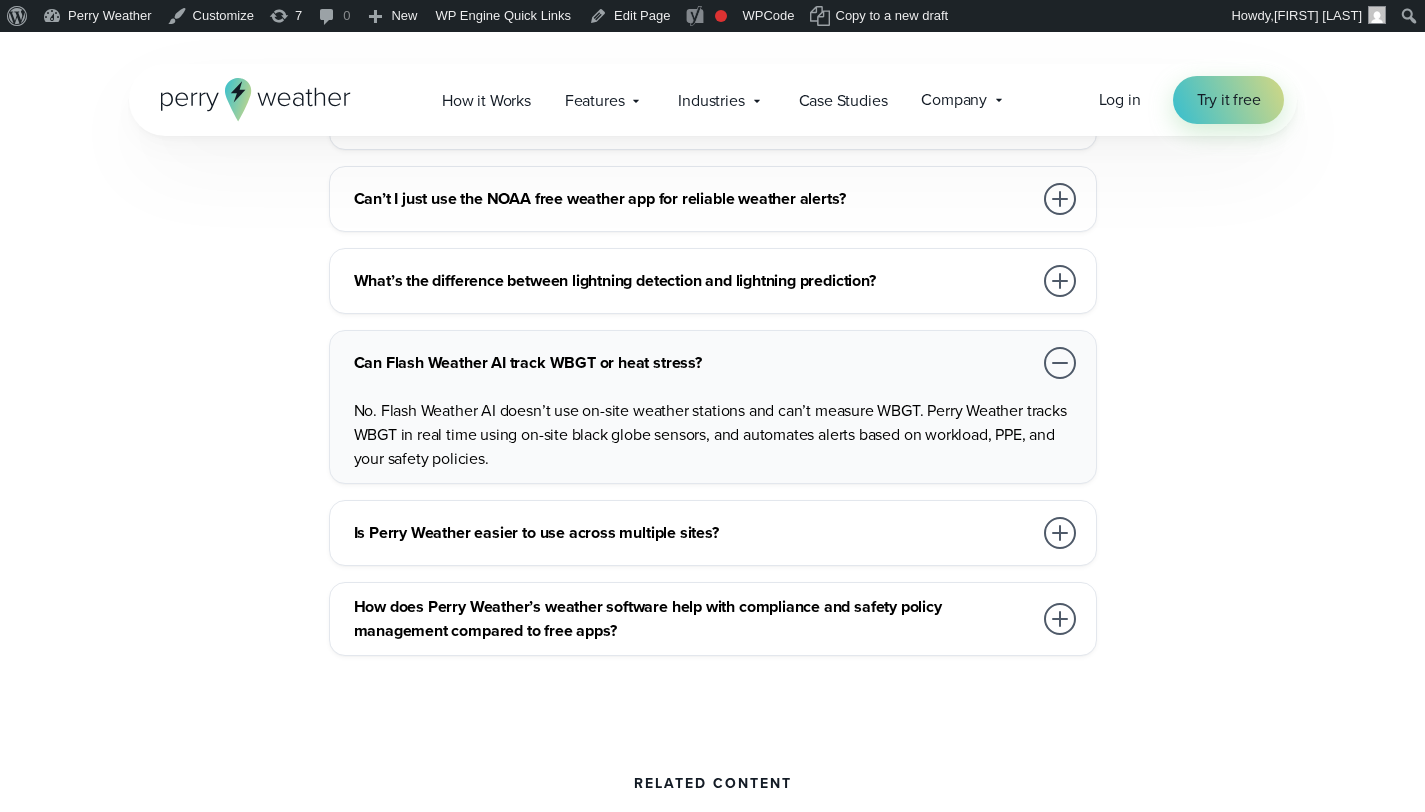 scroll, scrollTop: 3906, scrollLeft: 0, axis: vertical 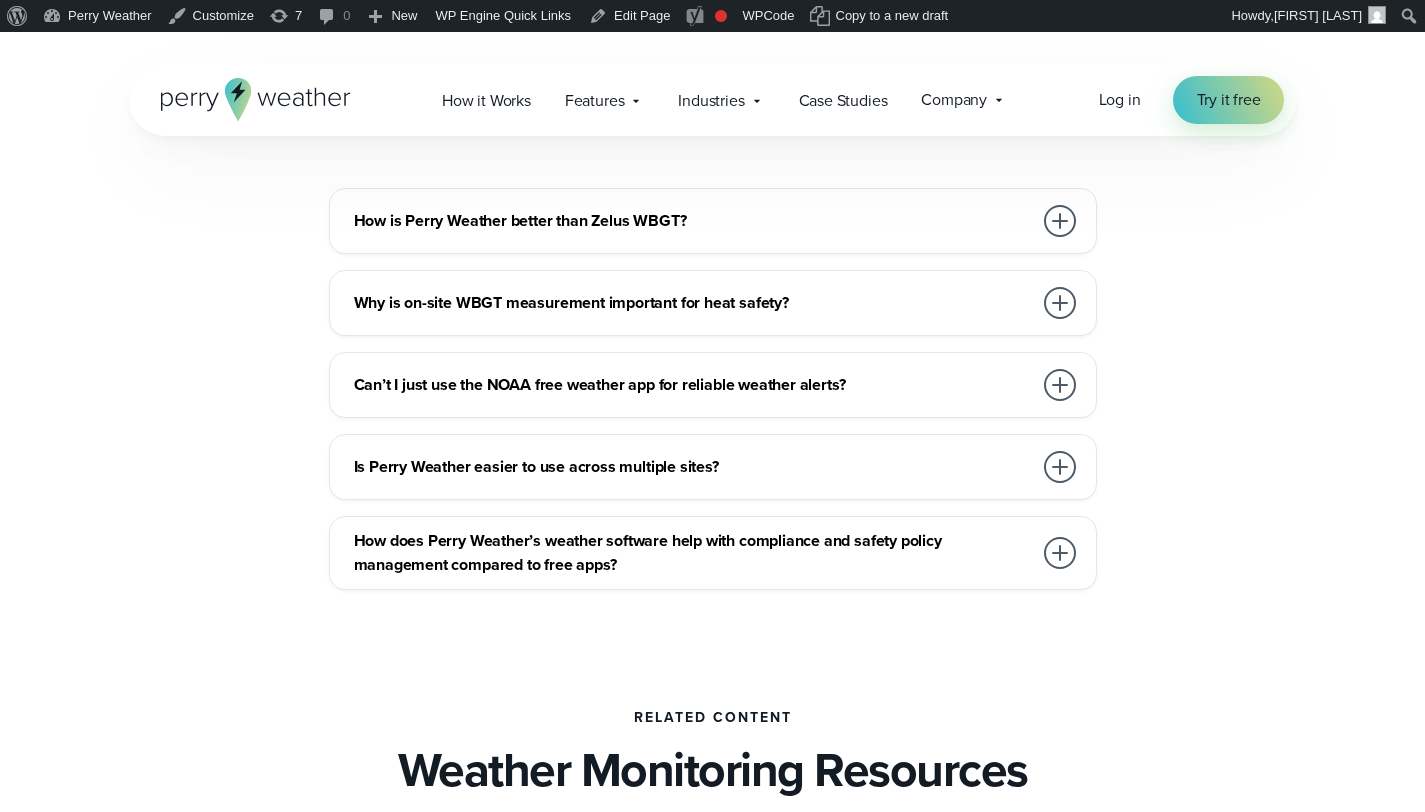click on "How does Perry Weather’s weather software help with compliance and safety policy management compared to free apps?" at bounding box center (693, 553) 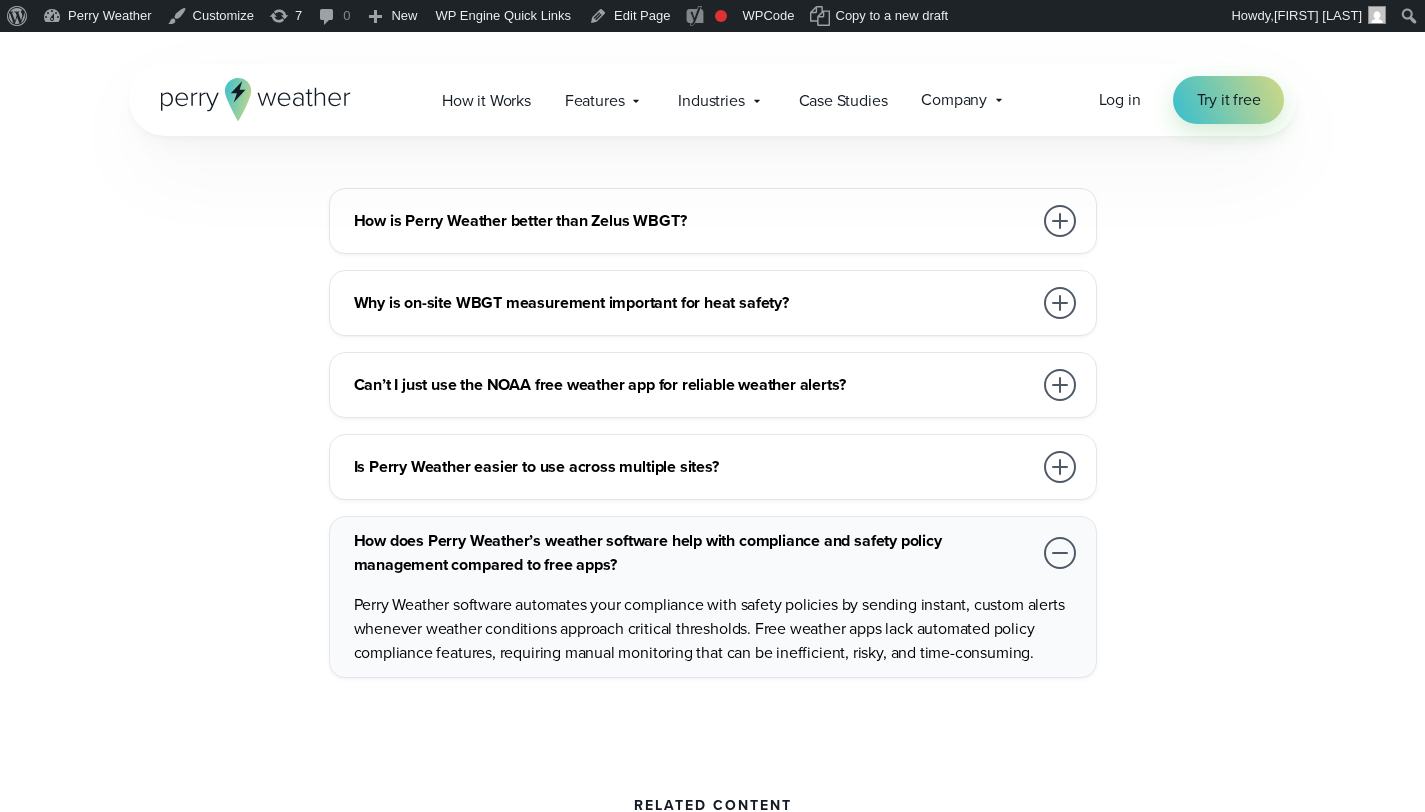 click on "How is Perry Weather better than Zelus WBGT?
Zelus is a free WBGT app that estimates heat levels using remote or modeled data. Perry Weather uses on-site, real-time sensors—including a black globe—to measure actual WBGT from your field, not the nearest forecast tower. It also automates alerts, logs your decisions, and integrates with sirens and public displays. In short: Perry Weather is built for athletic programs. Zelus isn’t.
Why is on-site WBGT measurement important for heat safety?" at bounding box center (713, 433) 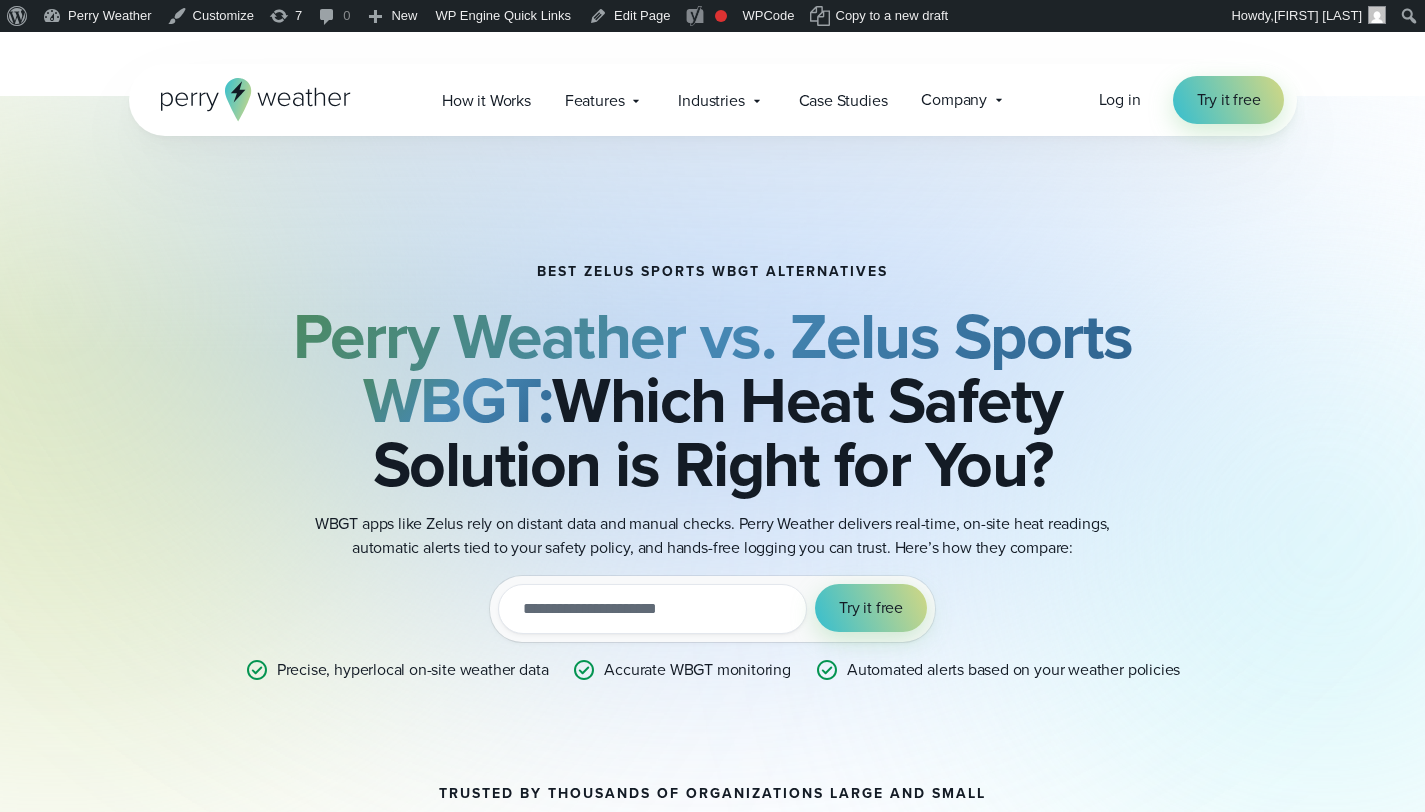 scroll, scrollTop: 6020, scrollLeft: 0, axis: vertical 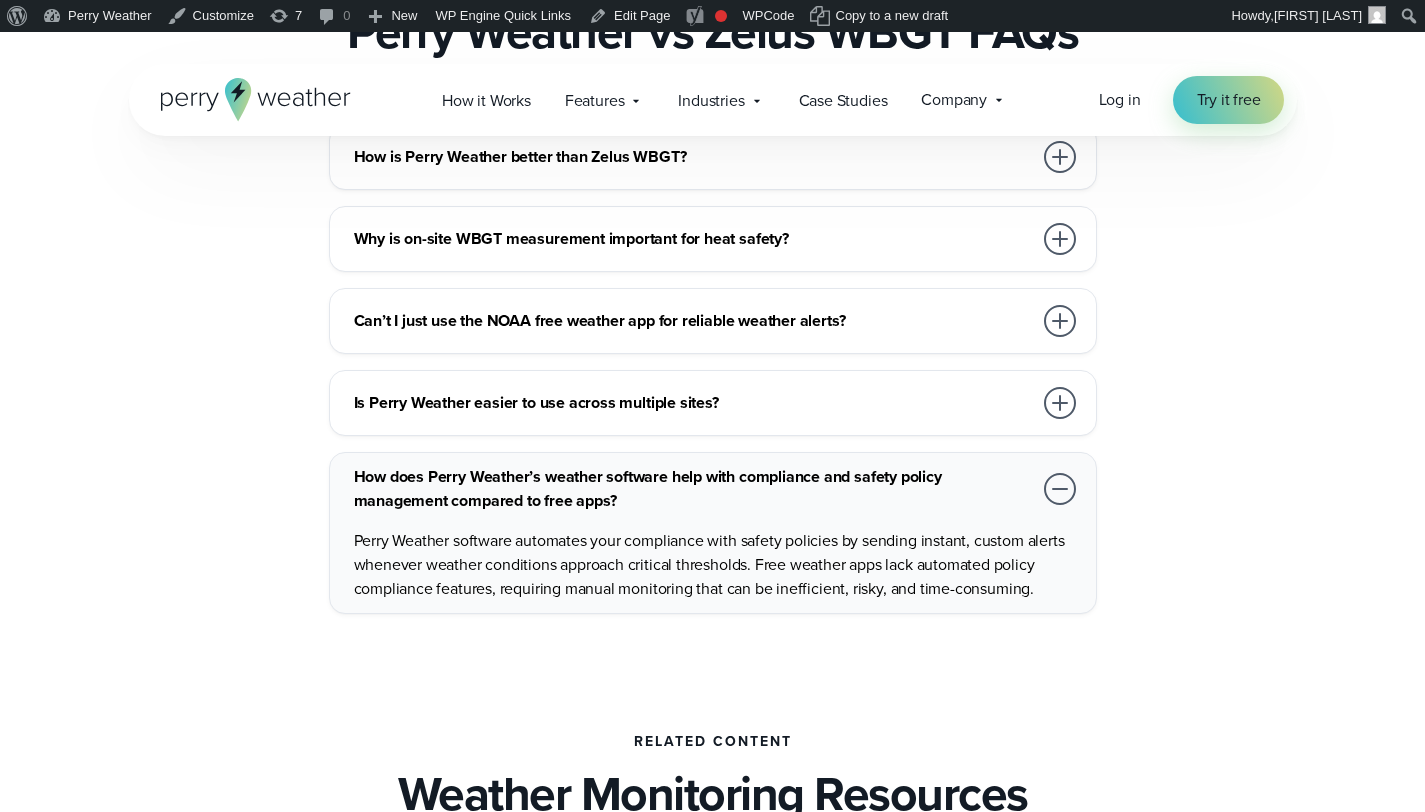 click at bounding box center [1060, 403] 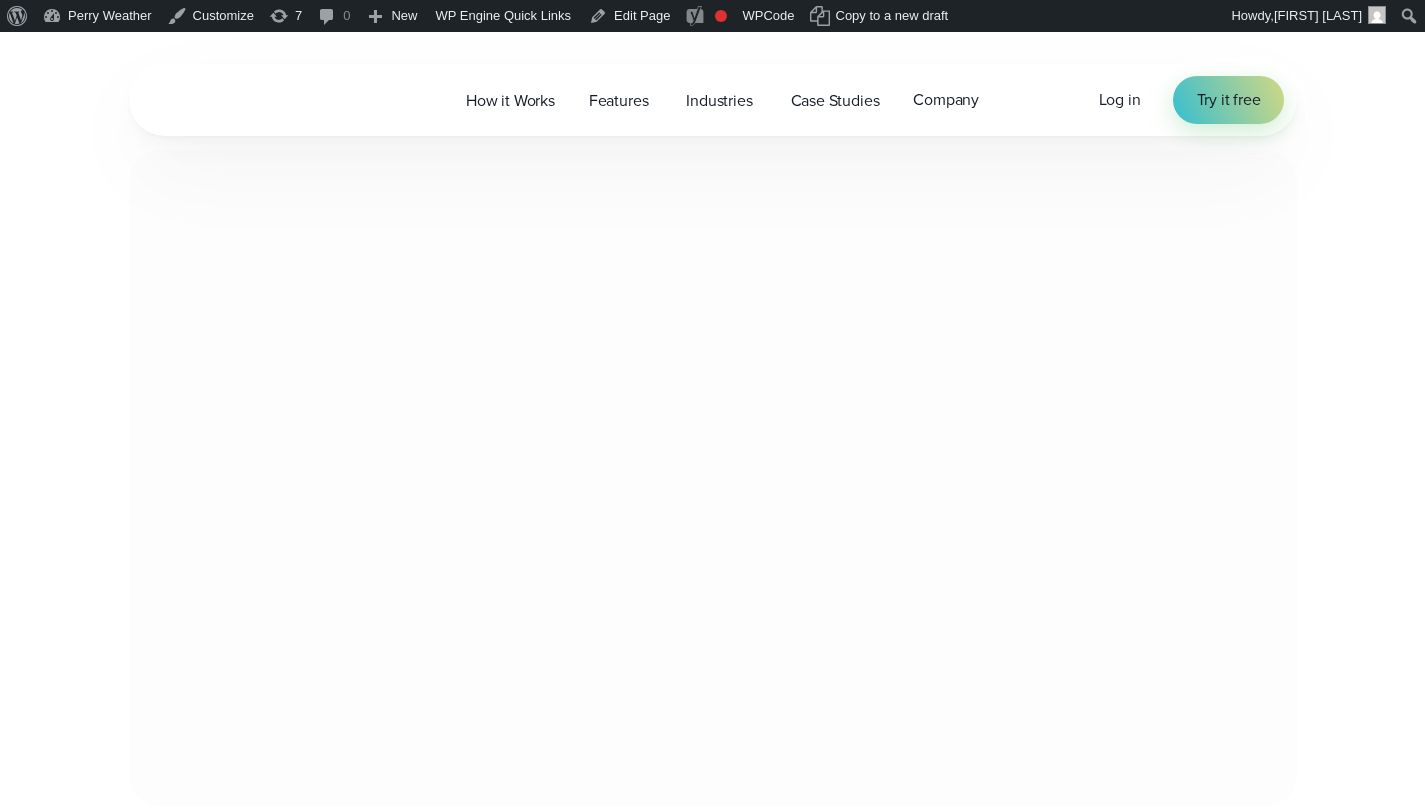 scroll, scrollTop: 6020, scrollLeft: 0, axis: vertical 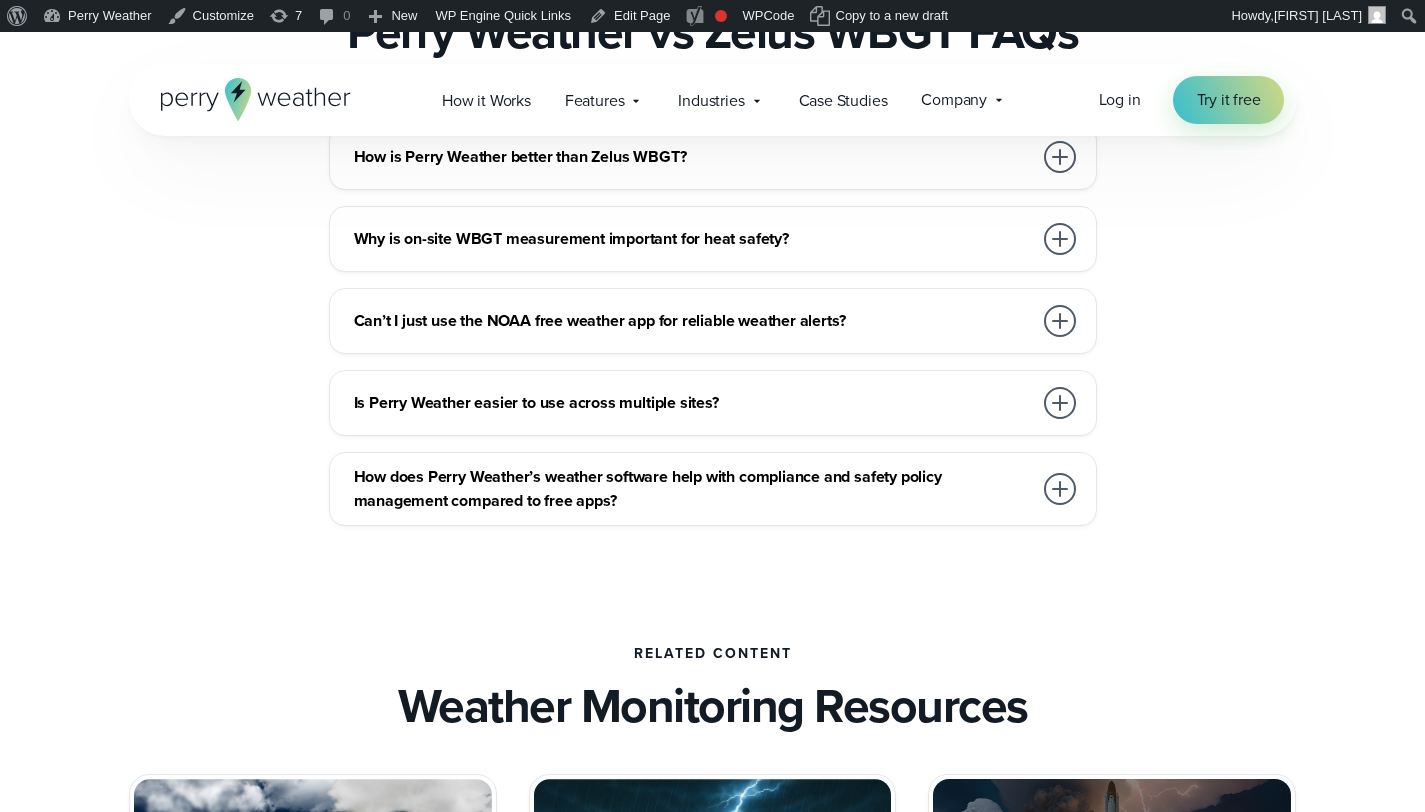 click on "How is Perry Weather better than Zelus WBGT?
Zelus is a free WBGT app that estimates heat levels using remote or modeled data. Perry Weather uses on-site, real-time sensors—including a black globe—to measure actual WBGT from your field, not the nearest forecast tower. It also automates alerts, logs your decisions, and integrates with sirens and public displays. In short: Perry Weather is built for athletic programs. Zelus isn’t." at bounding box center [712, 325] 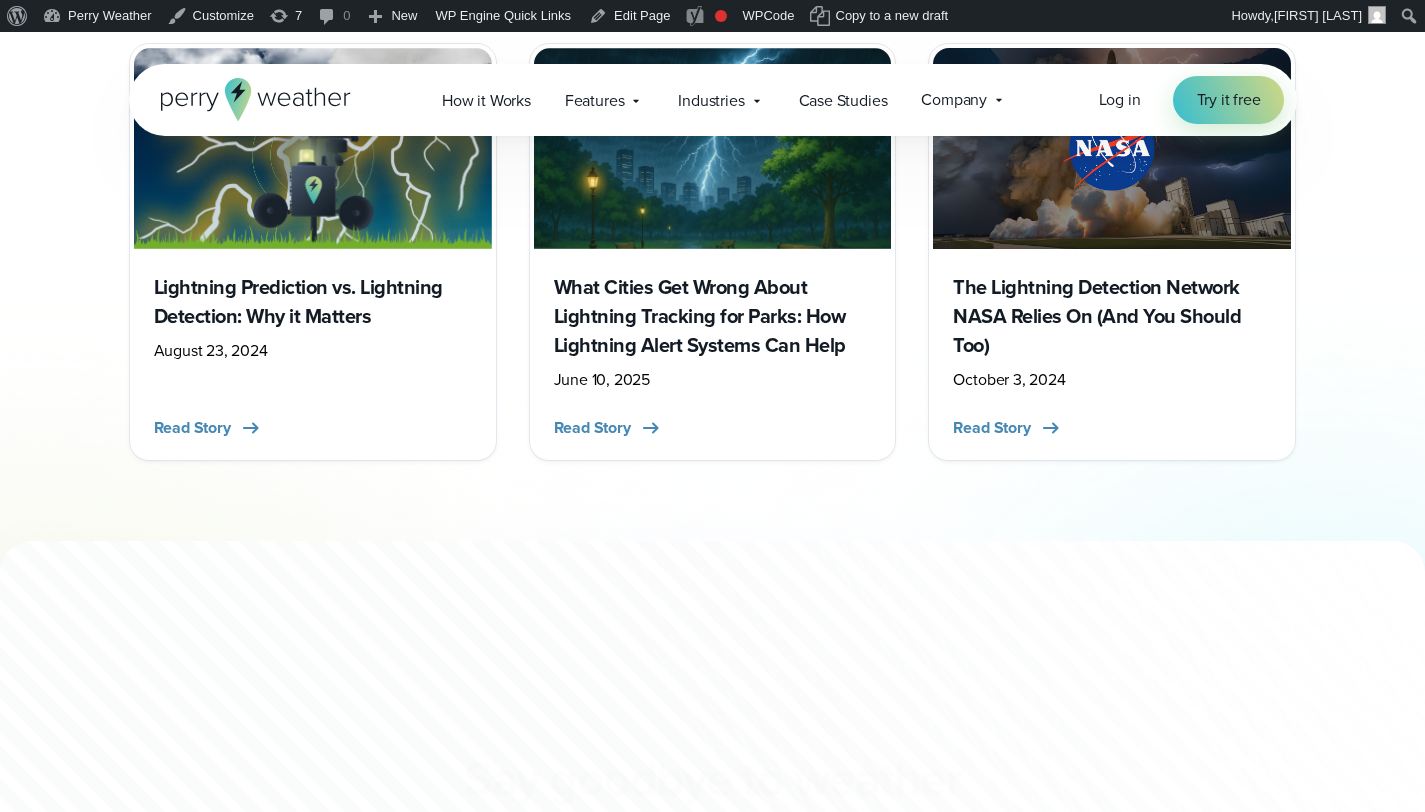 scroll, scrollTop: 6773, scrollLeft: 0, axis: vertical 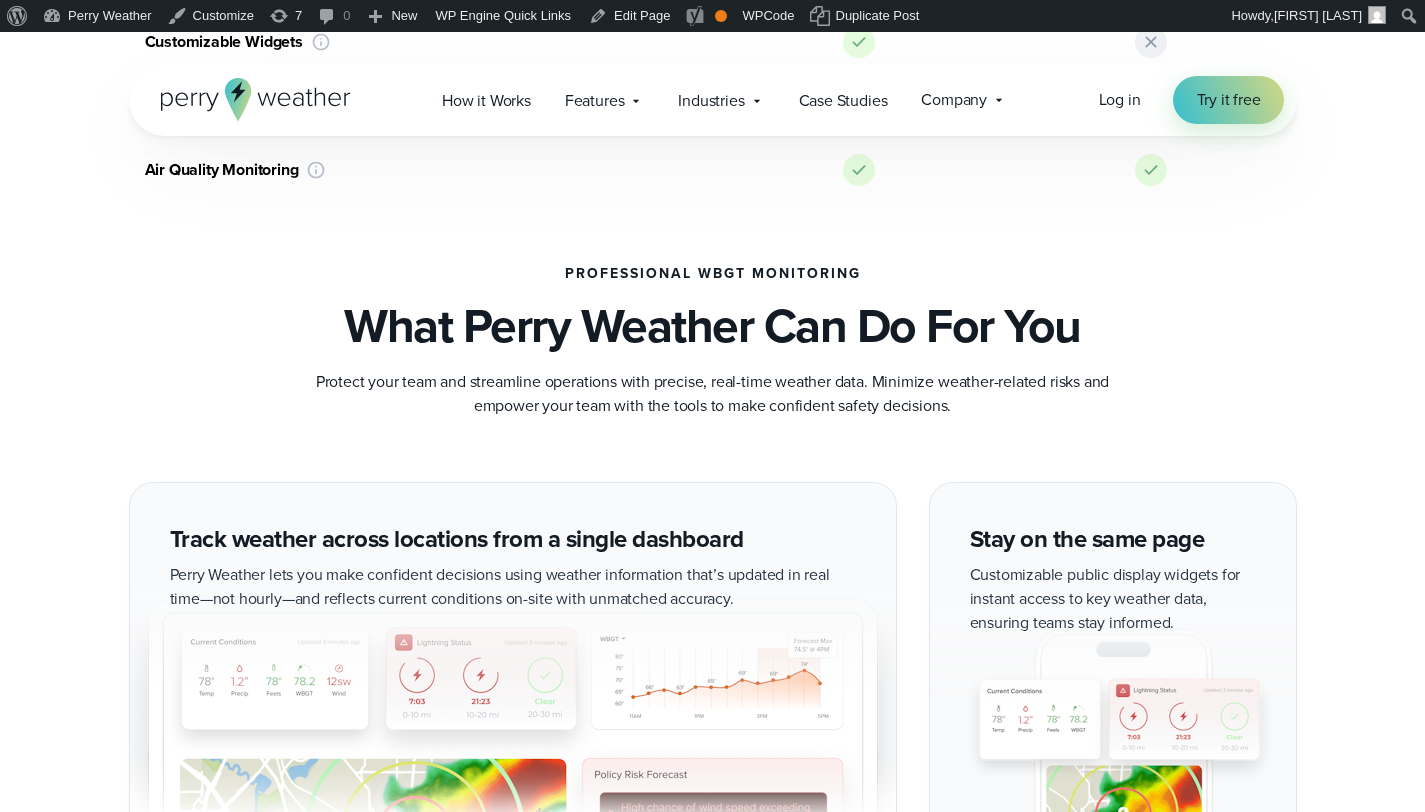 click on "Professional WBGT Monitoring
What Perry Weather Can Do For You
Protect your team and streamline operations with precise, real-time weather data. Minimize weather-related risks and empower your team with the tools to make confident safety decisions." at bounding box center (713, 342) 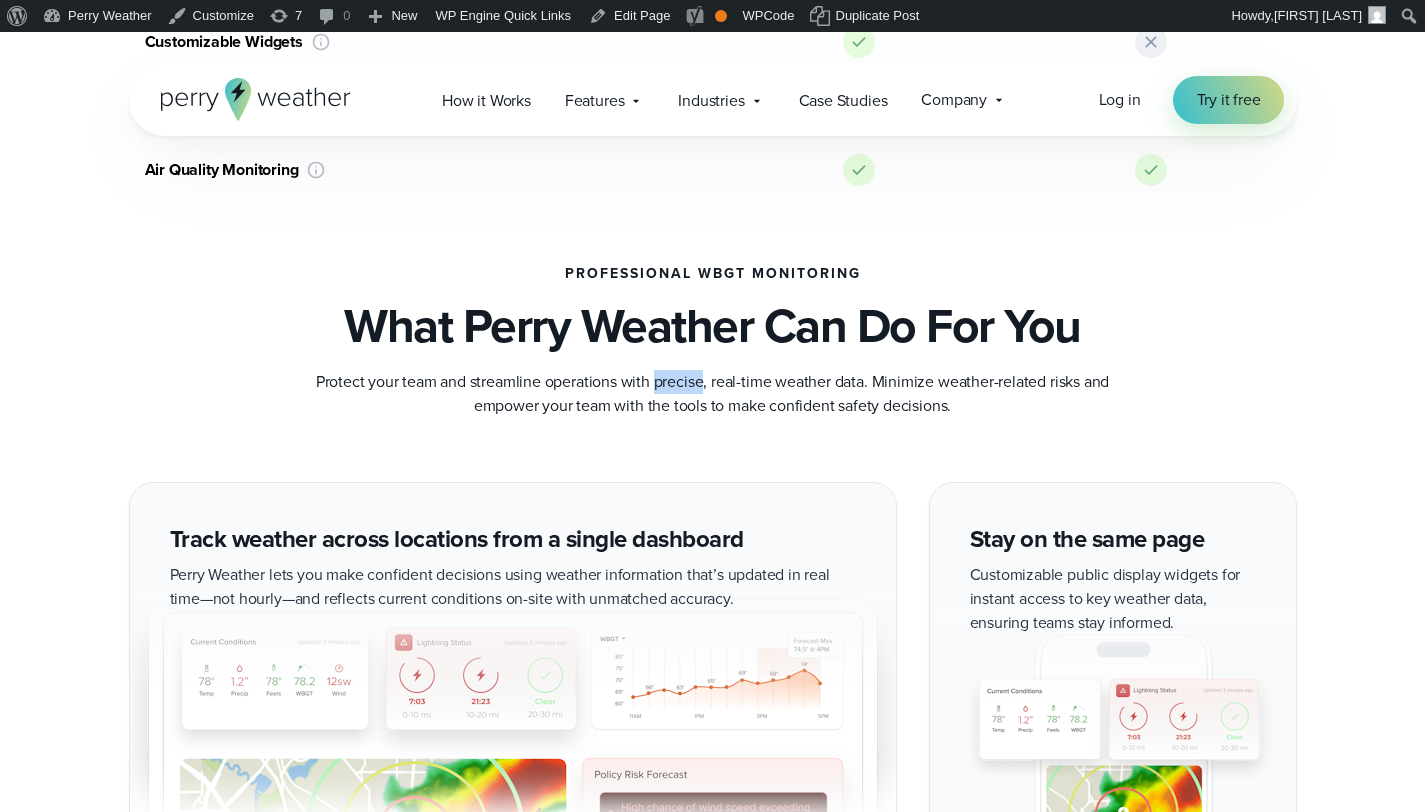 click on "Protect your team and streamline operations with precise, real-time weather data. Minimize weather-related risks and empower your team with the tools to make confident safety decisions." at bounding box center (713, 394) 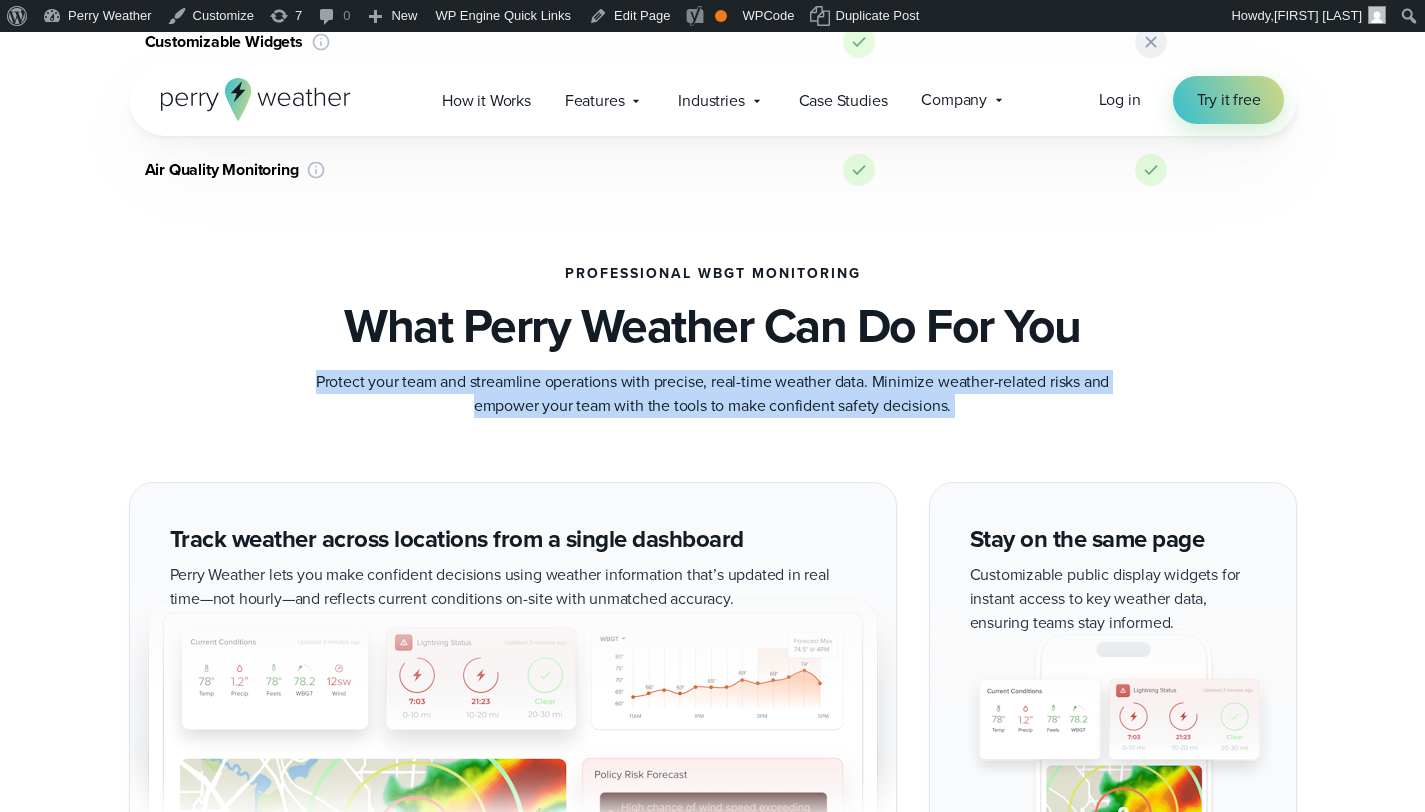 click on "Protect your team and streamline operations with precise, real-time weather data. Minimize weather-related risks and empower your team with the tools to make confident safety decisions." at bounding box center [713, 394] 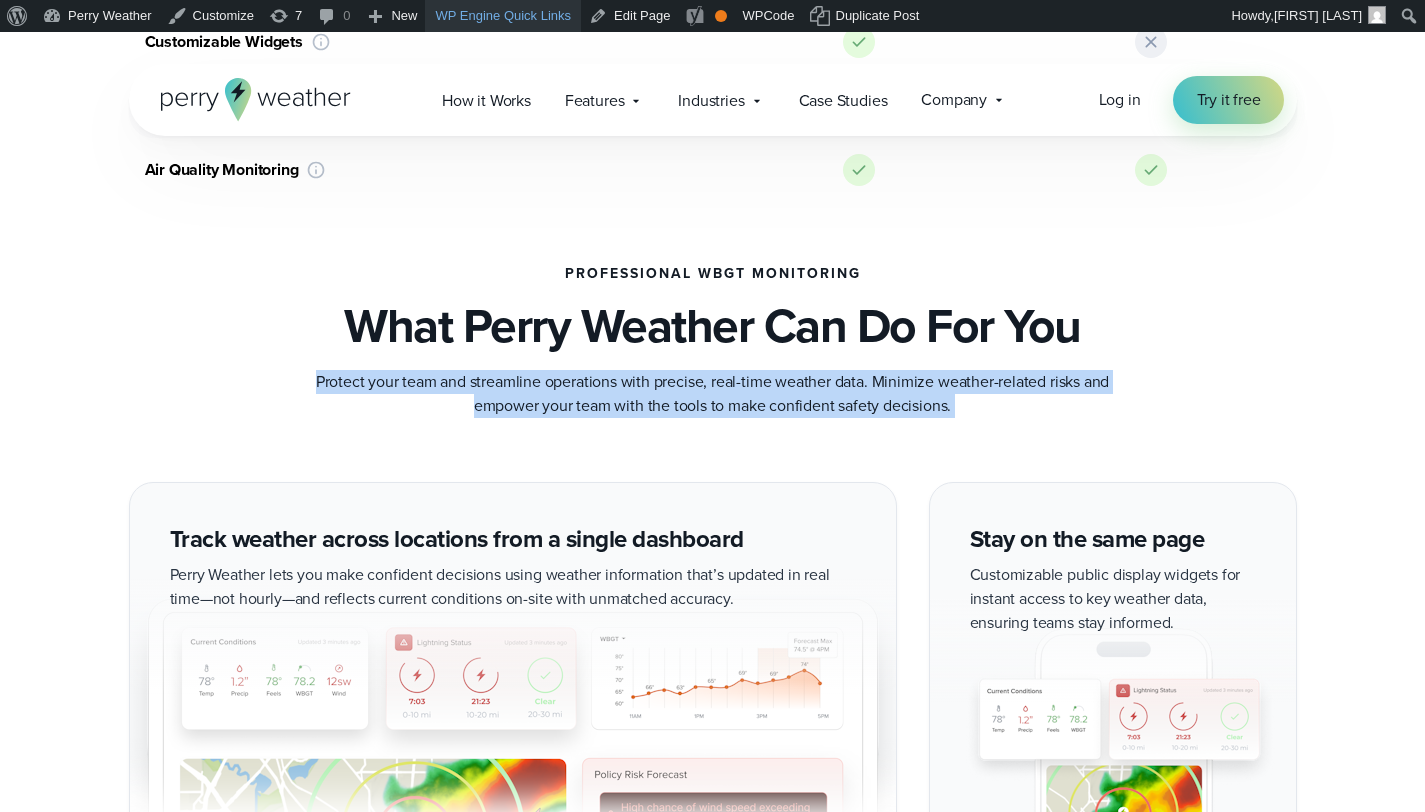copy on "Protect your team and streamline operations with precise, real-time weather data. Minimize weather-related risks and empower your team with the tools to make confident safety decisions." 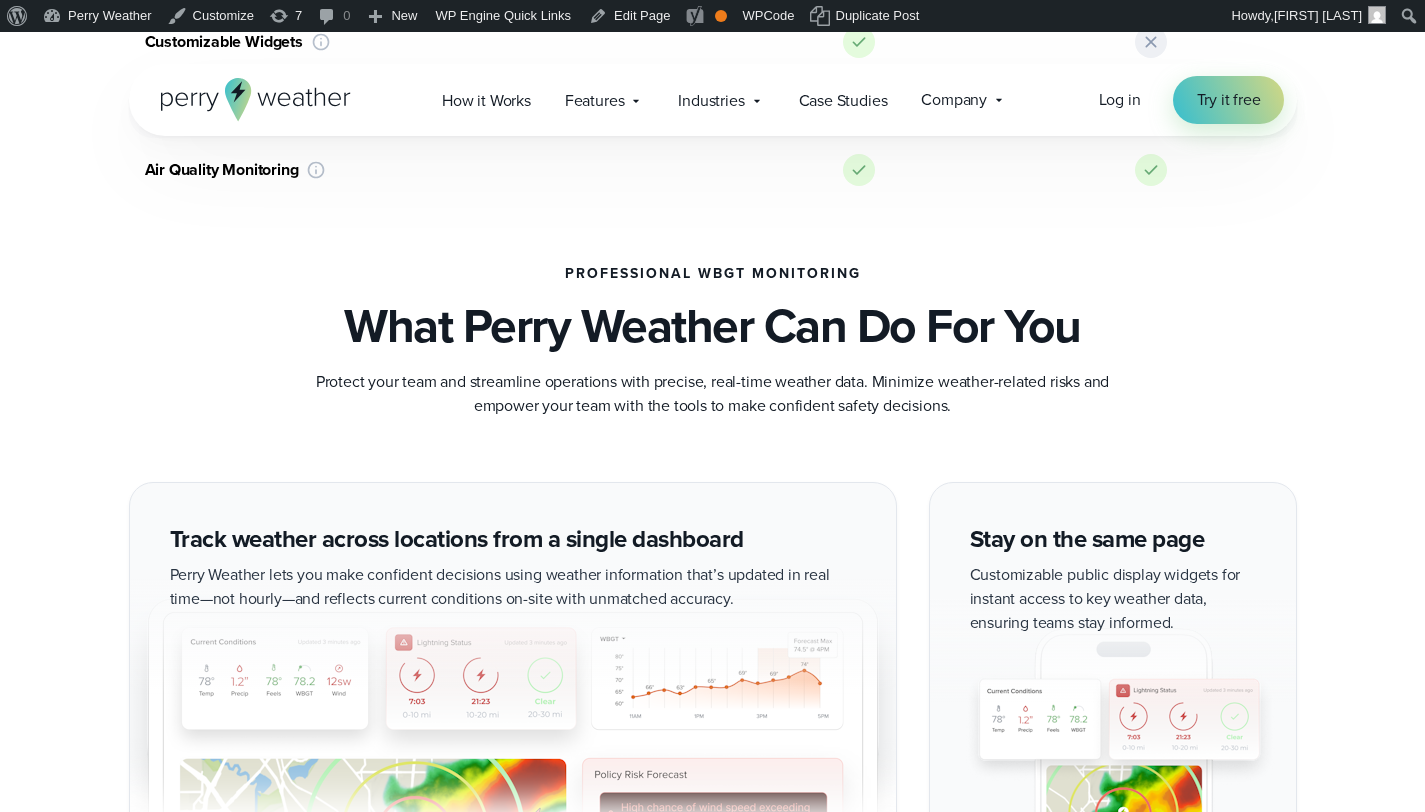 click on "Professional WBGT Monitoring
What Perry Weather Can Do For You
Protect your team and streamline operations with precise, real-time weather data. Minimize weather-related risks and empower your team with the tools to make confident safety decisions." at bounding box center (712, 342) 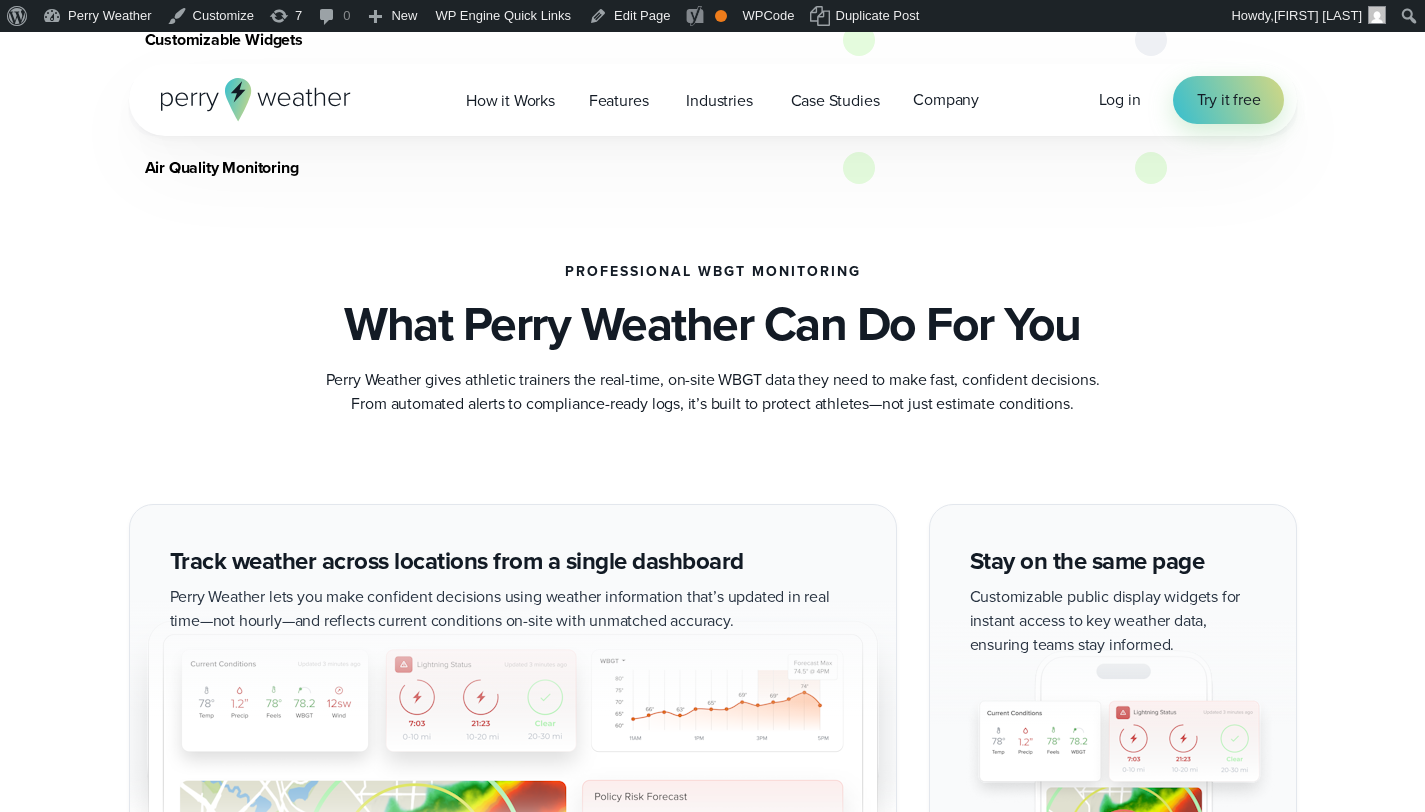 scroll, scrollTop: 1614, scrollLeft: 0, axis: vertical 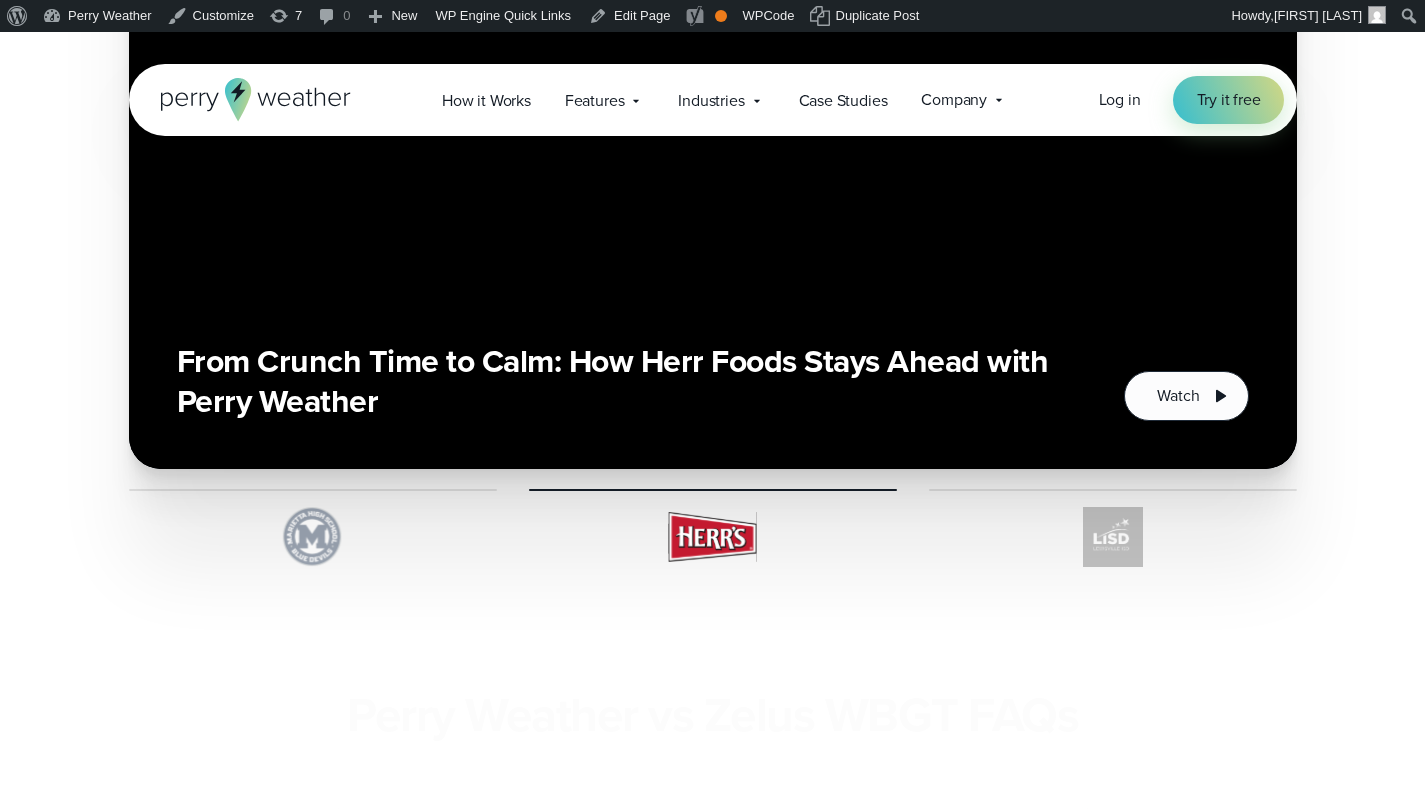 click at bounding box center [1113, 537] 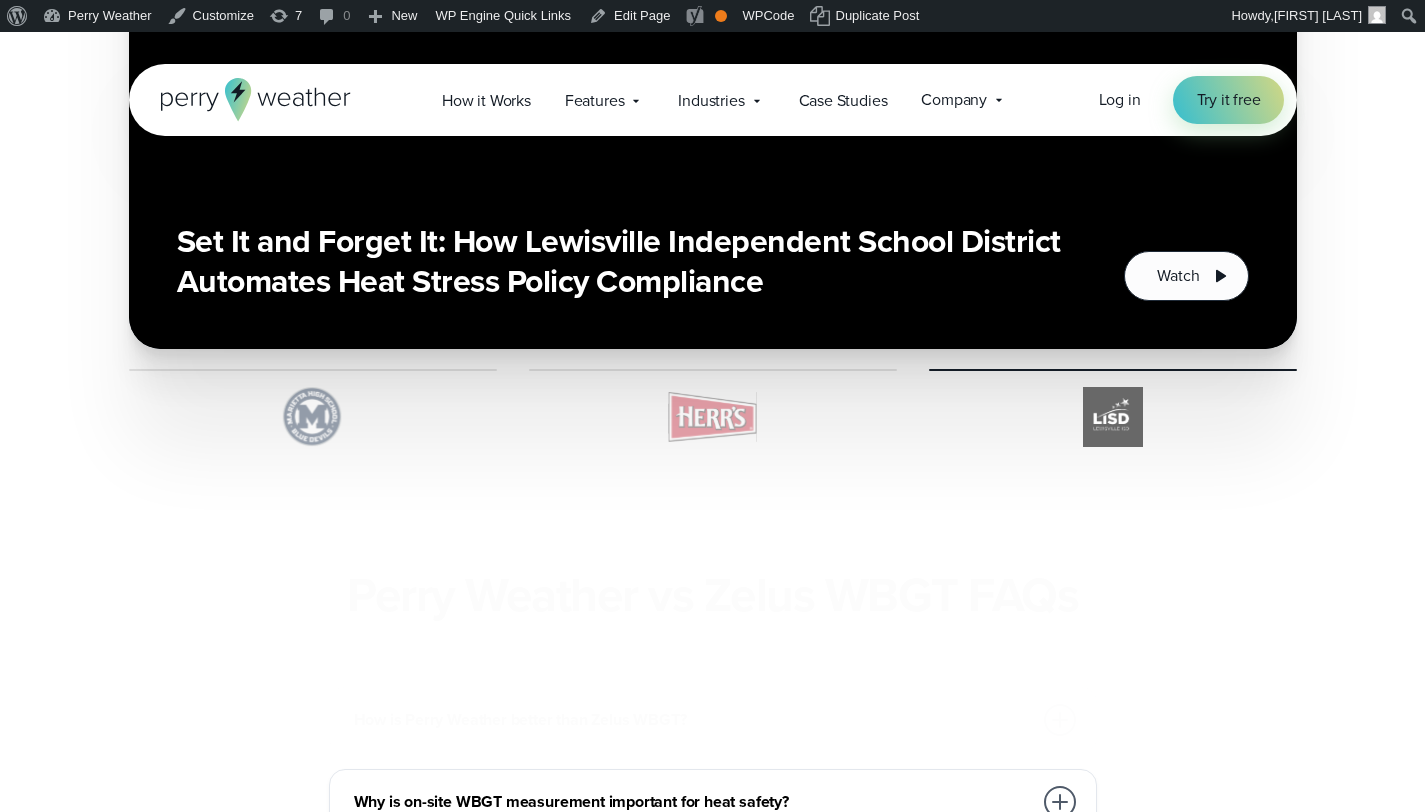 scroll, scrollTop: 5697, scrollLeft: 0, axis: vertical 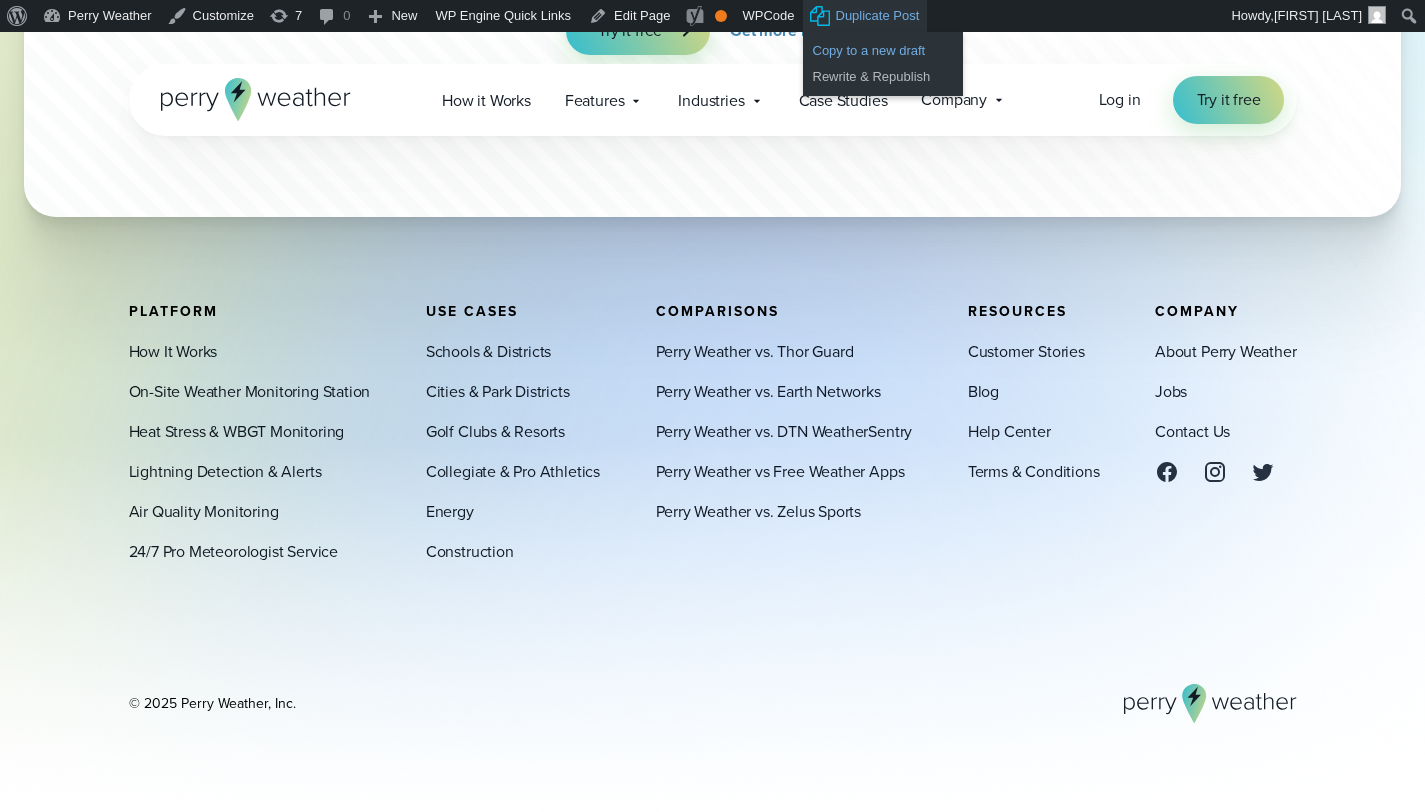 click on "Copy to a new draft" at bounding box center (883, 51) 